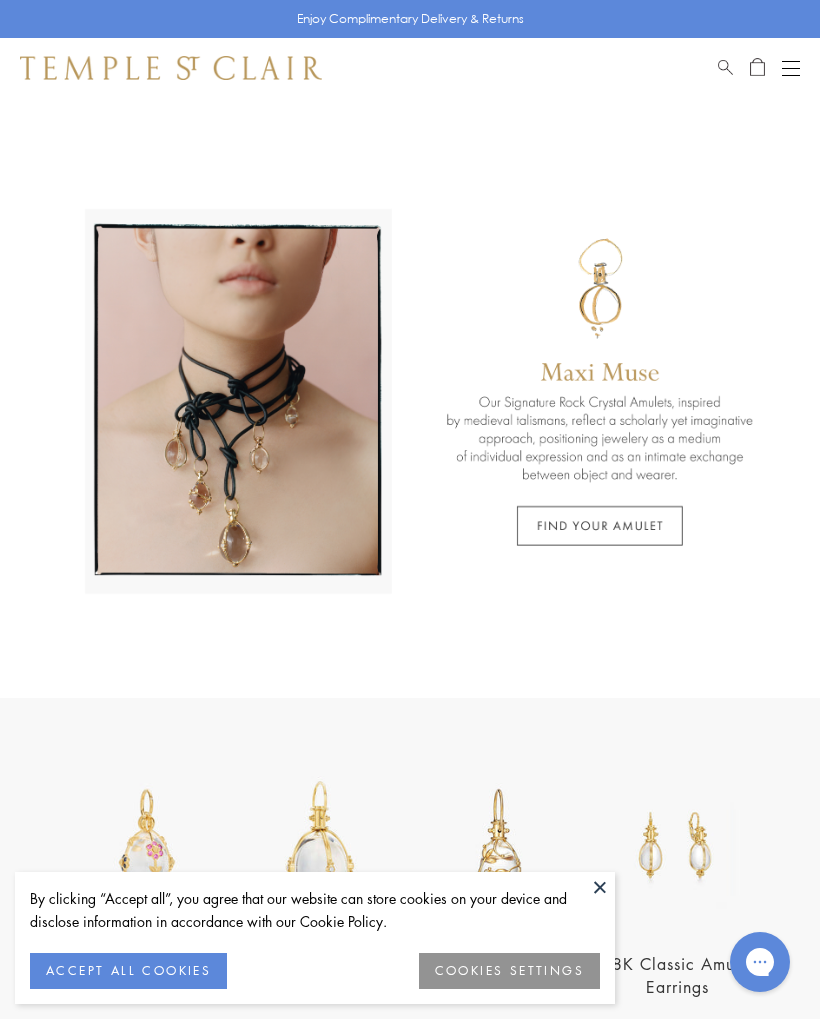 scroll, scrollTop: 0, scrollLeft: 0, axis: both 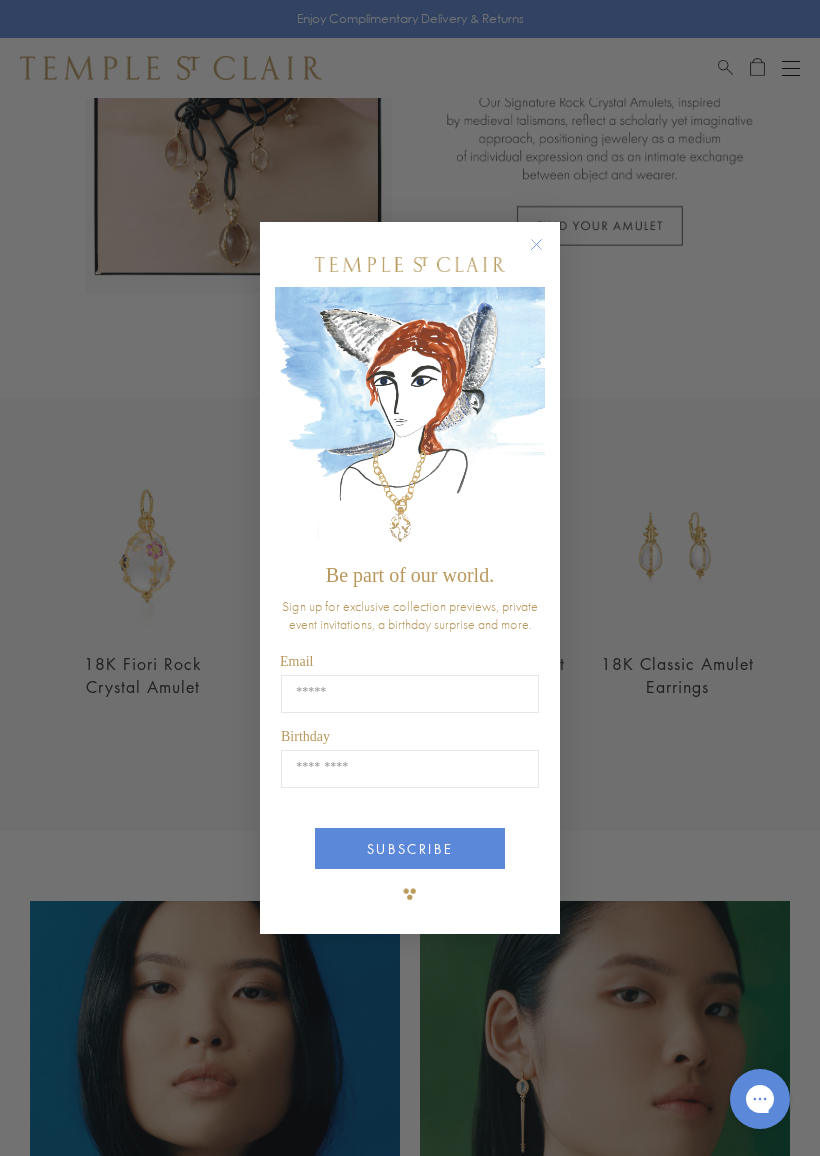 click 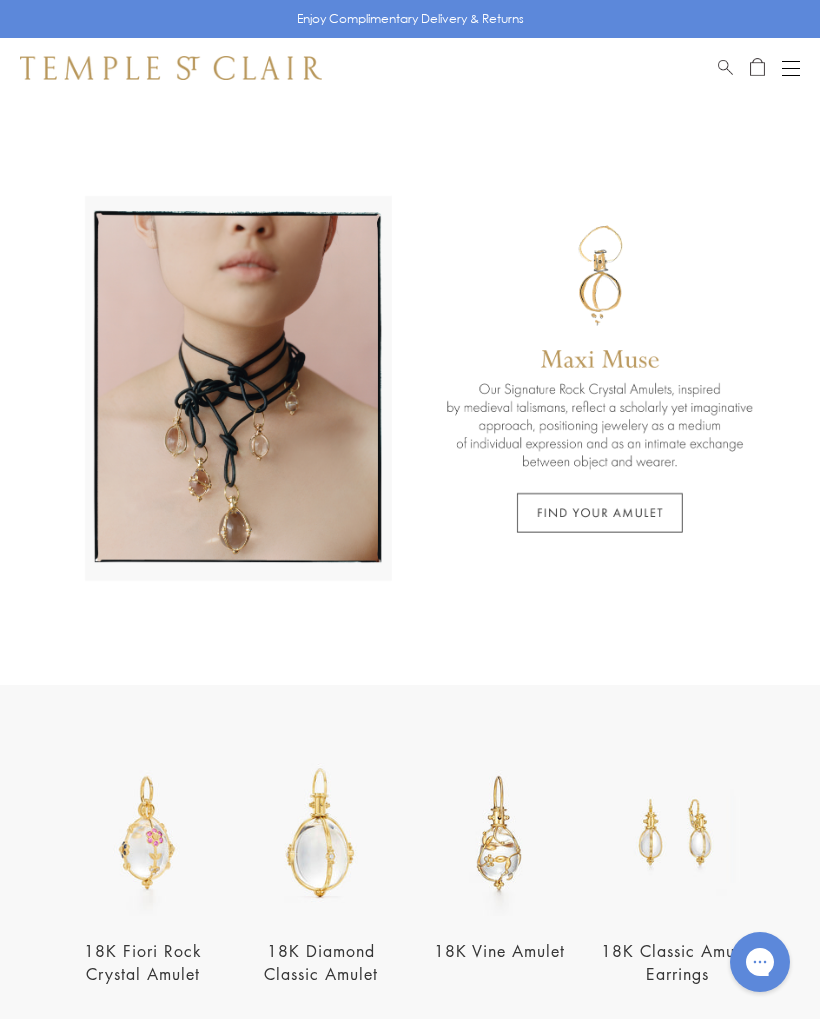 scroll, scrollTop: 0, scrollLeft: 0, axis: both 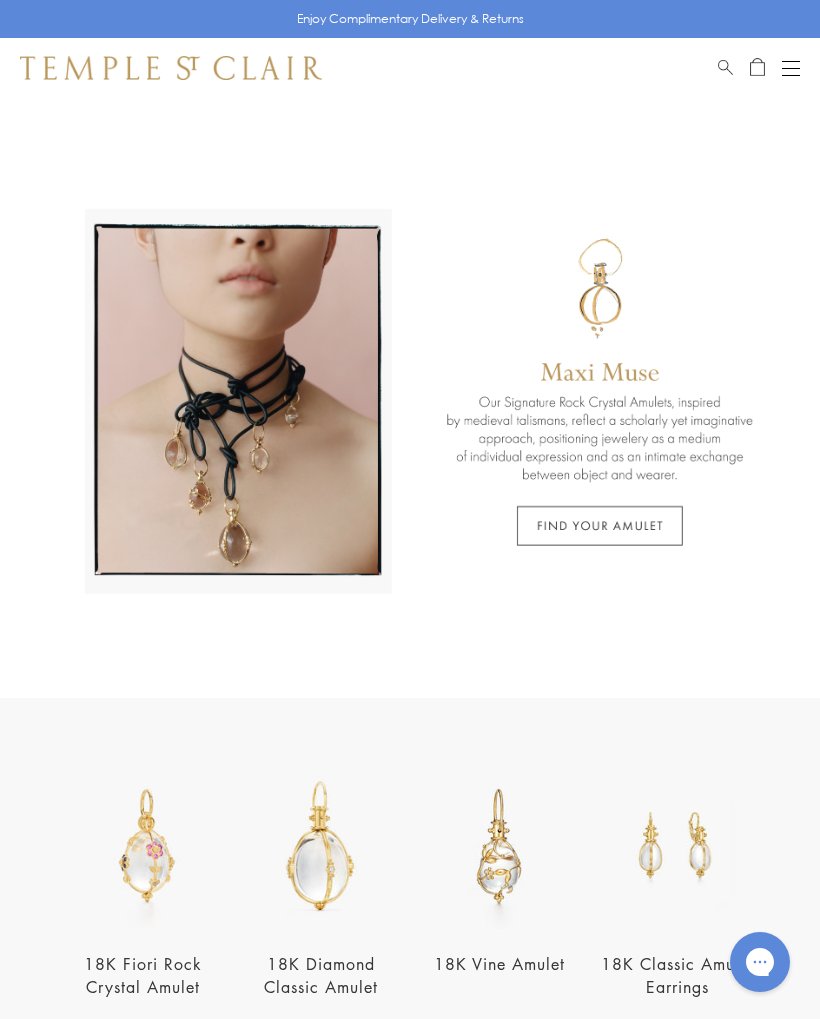 click at bounding box center [791, 75] 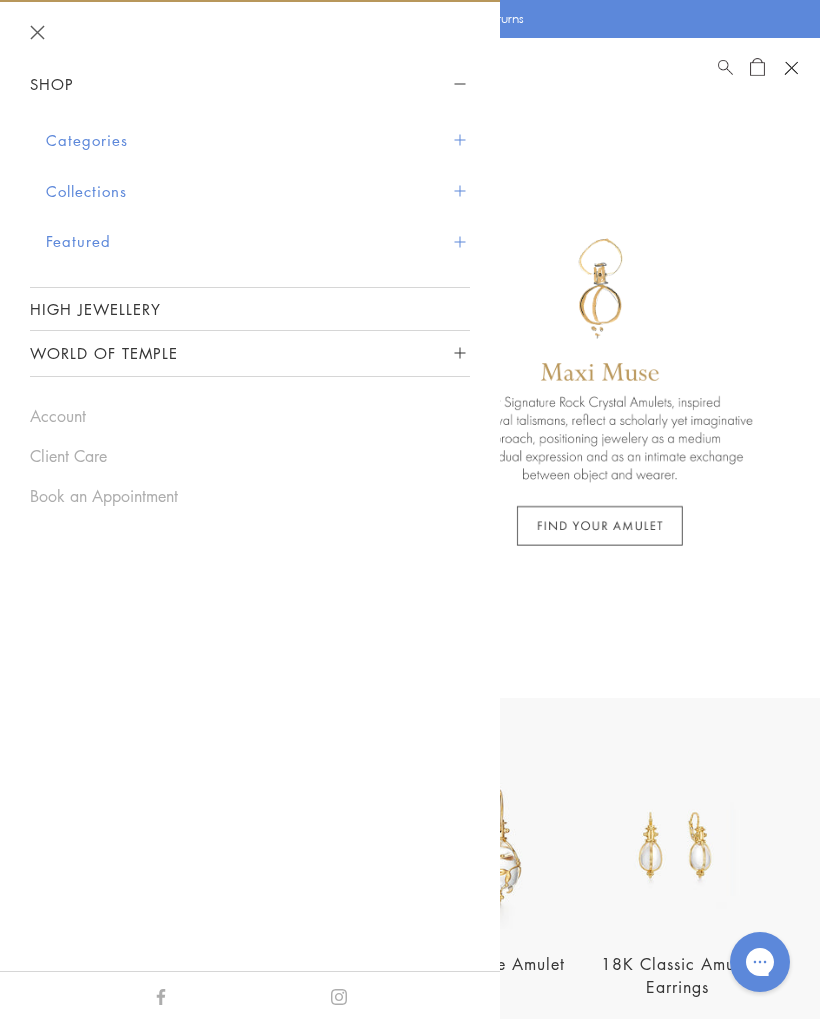 click on "Categories" at bounding box center (258, 140) 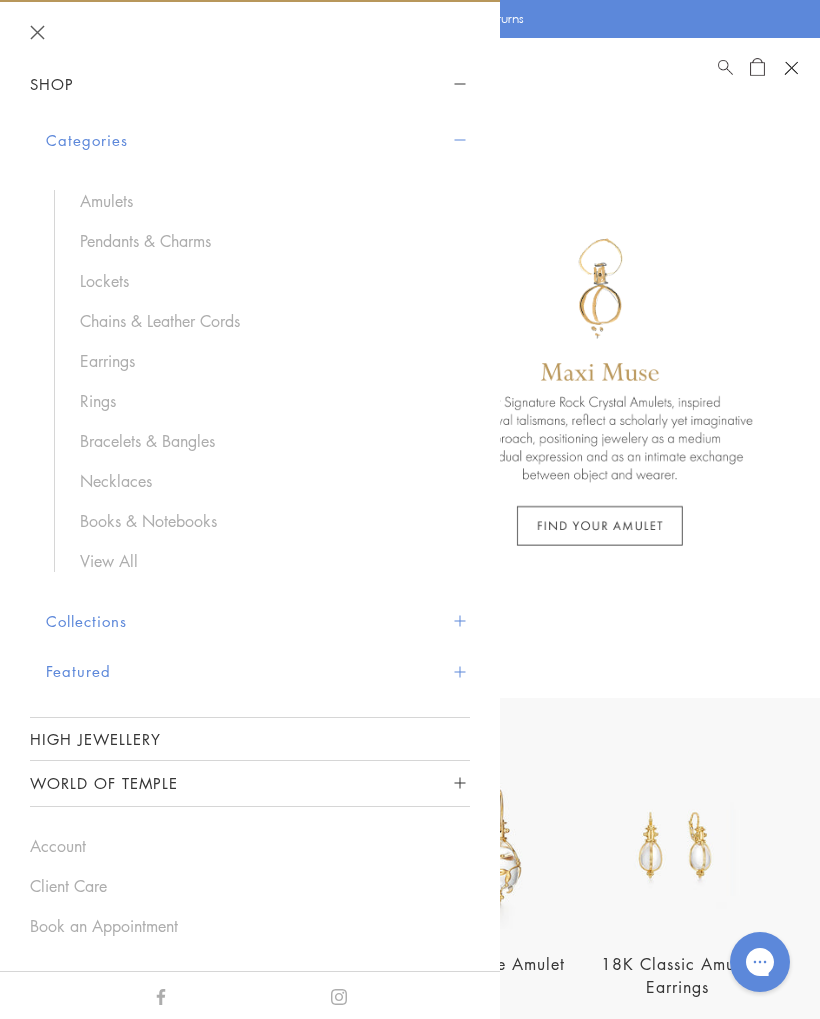 click on "Earrings" at bounding box center (265, 361) 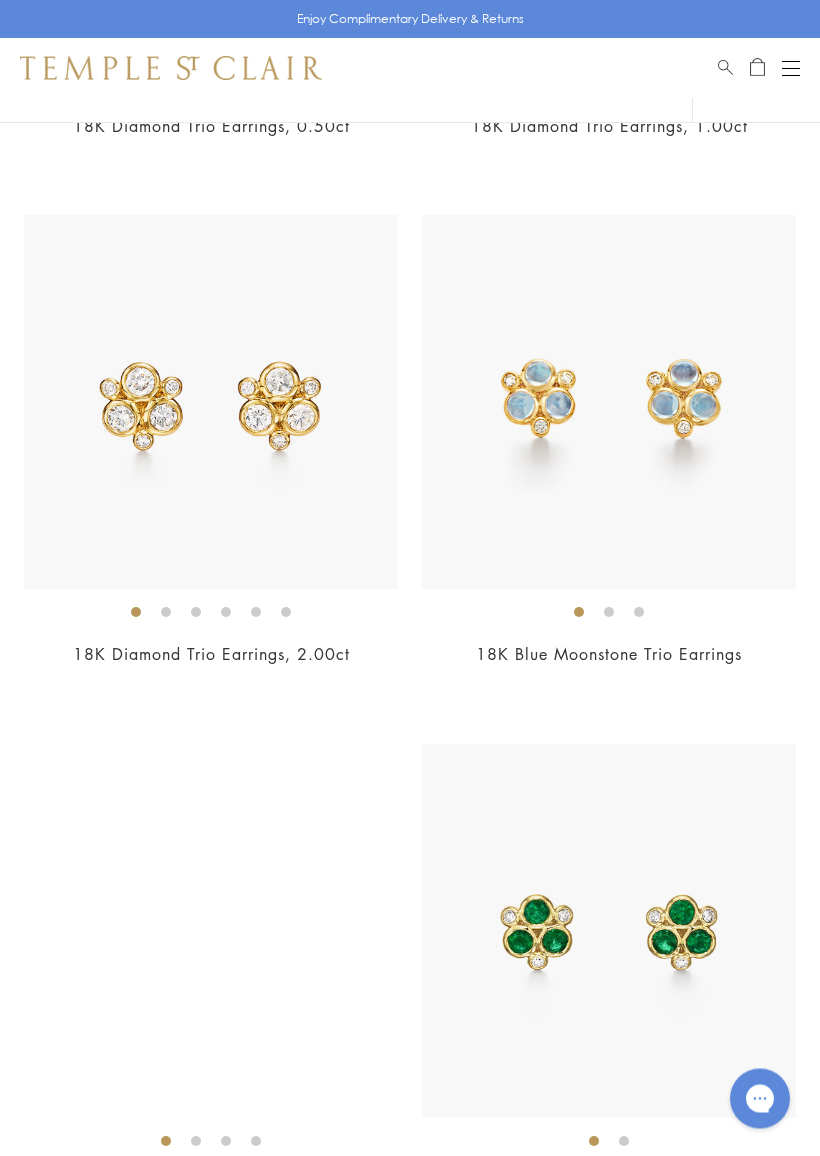 scroll, scrollTop: 661, scrollLeft: 0, axis: vertical 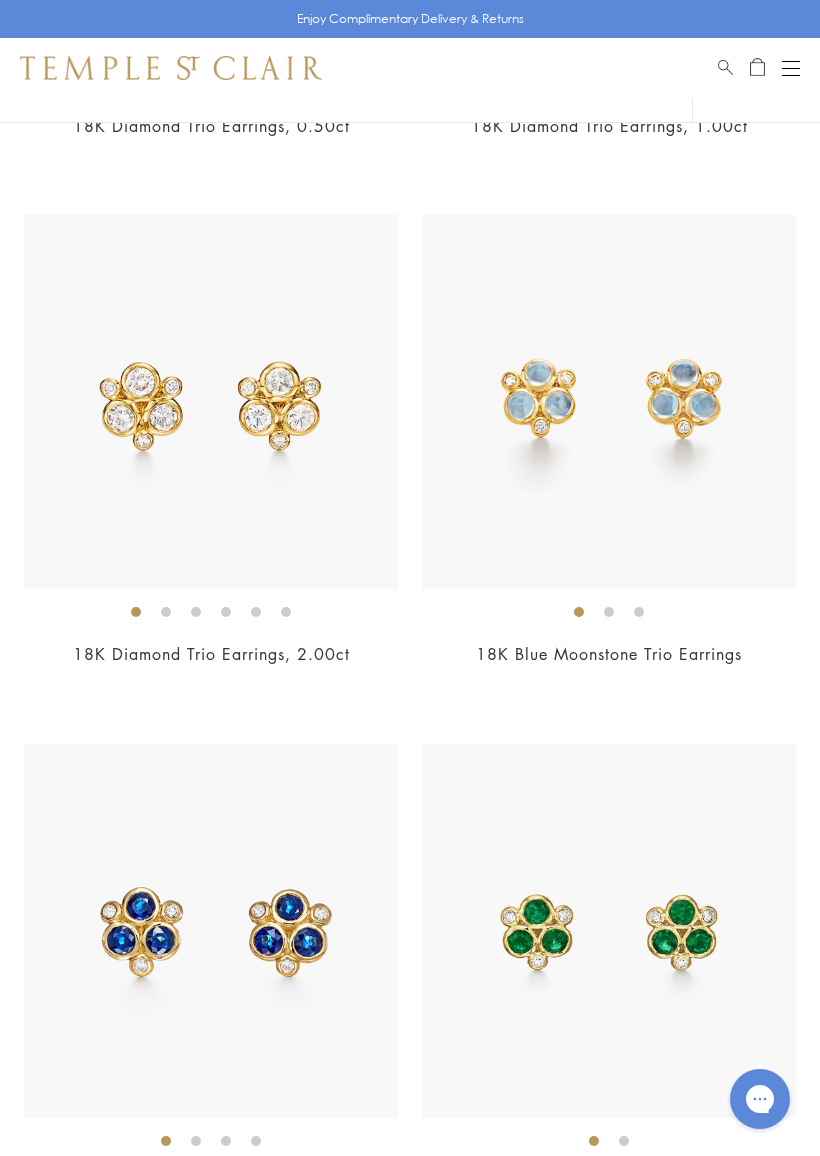click at bounding box center [609, 402] 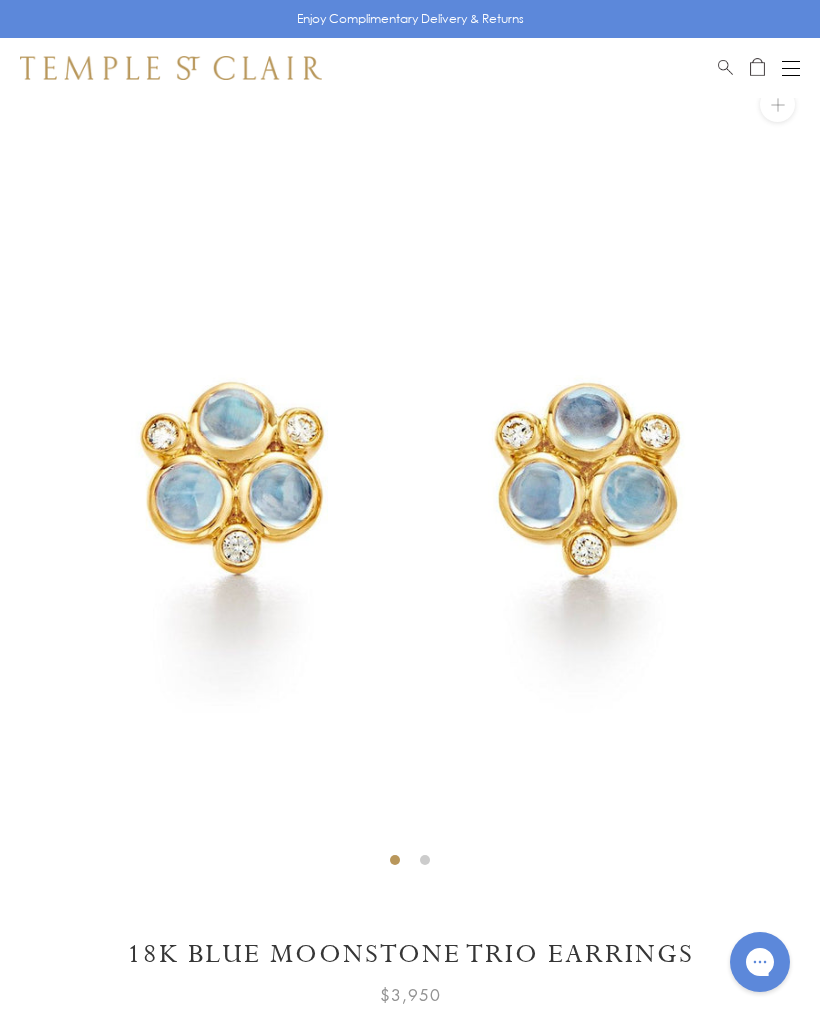 scroll, scrollTop: 0, scrollLeft: 0, axis: both 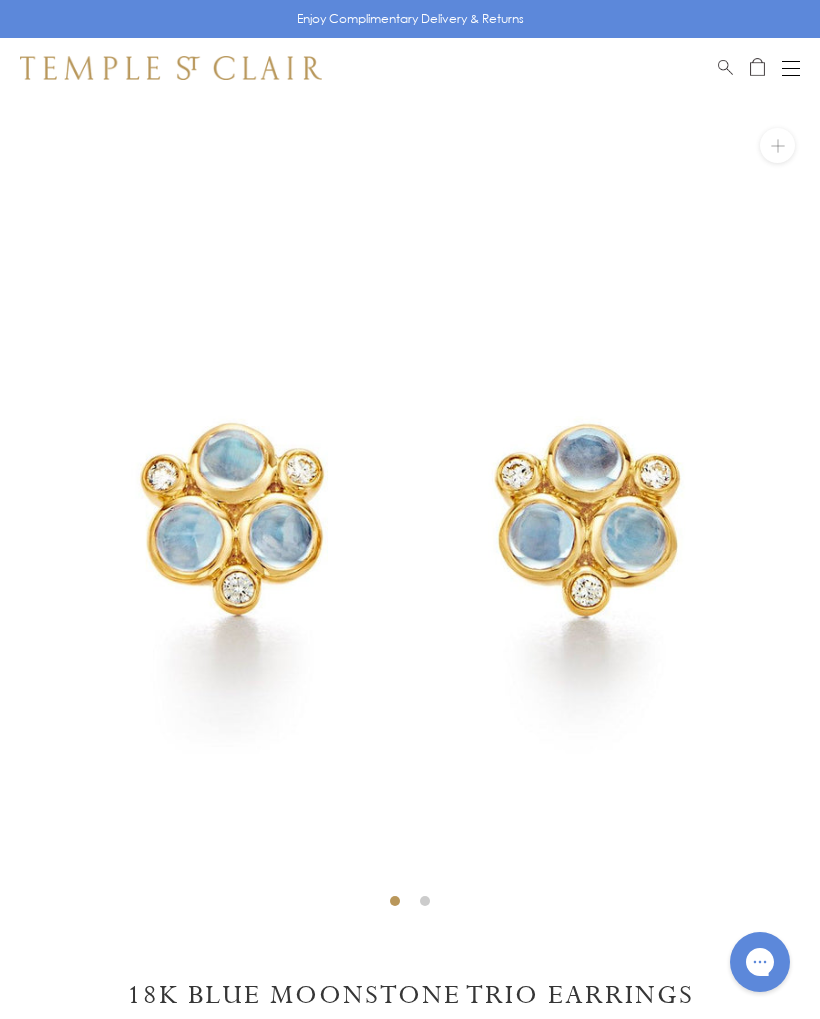 click at bounding box center [791, 75] 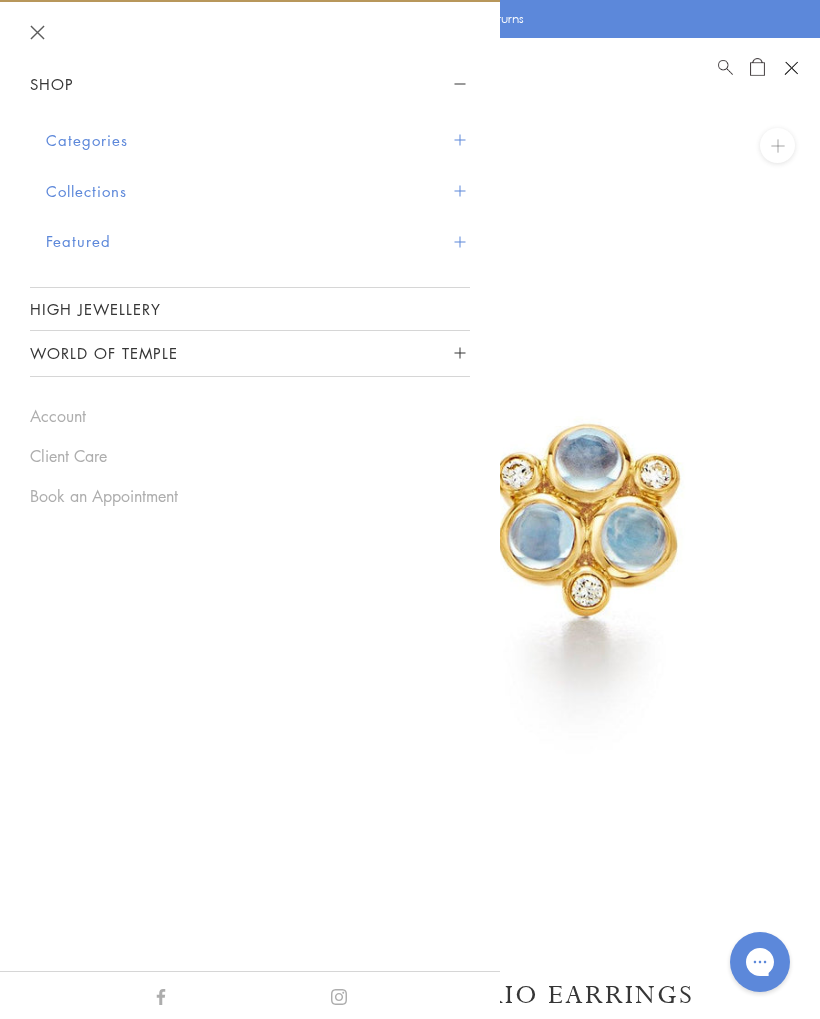 click on "Categories" at bounding box center (258, 140) 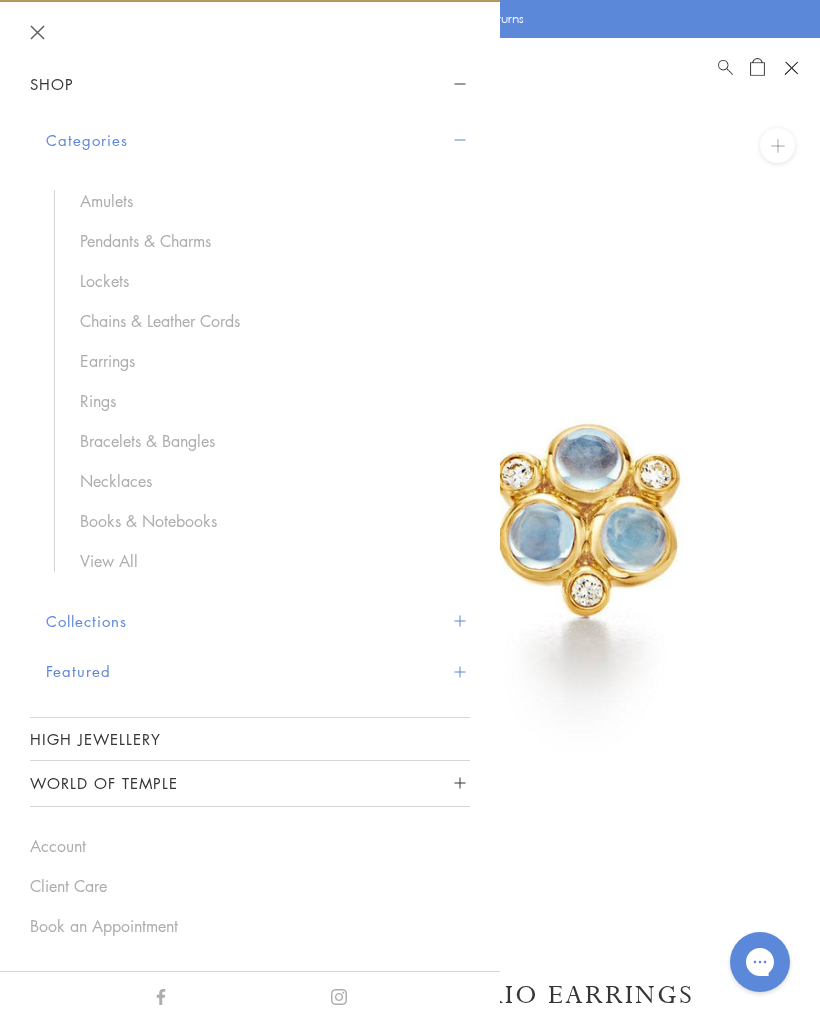 click on "Earrings" at bounding box center [265, 361] 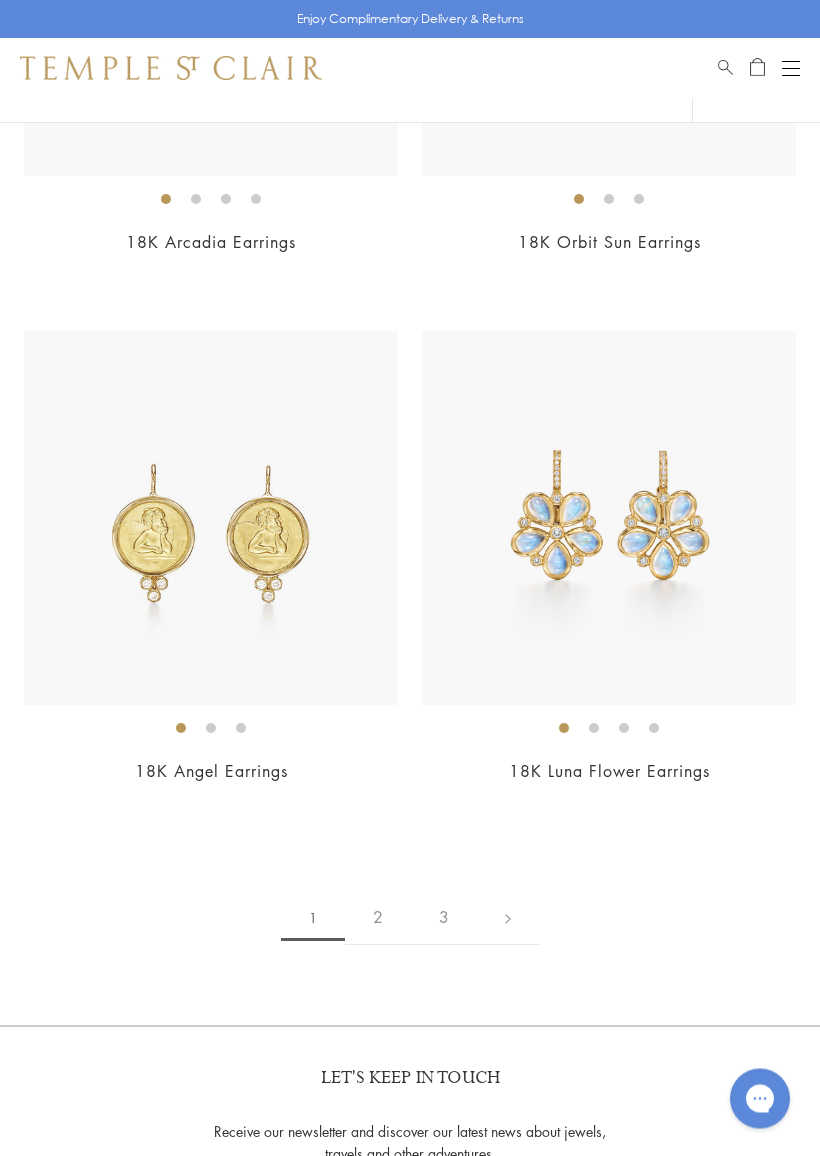 scroll, scrollTop: 13262, scrollLeft: 0, axis: vertical 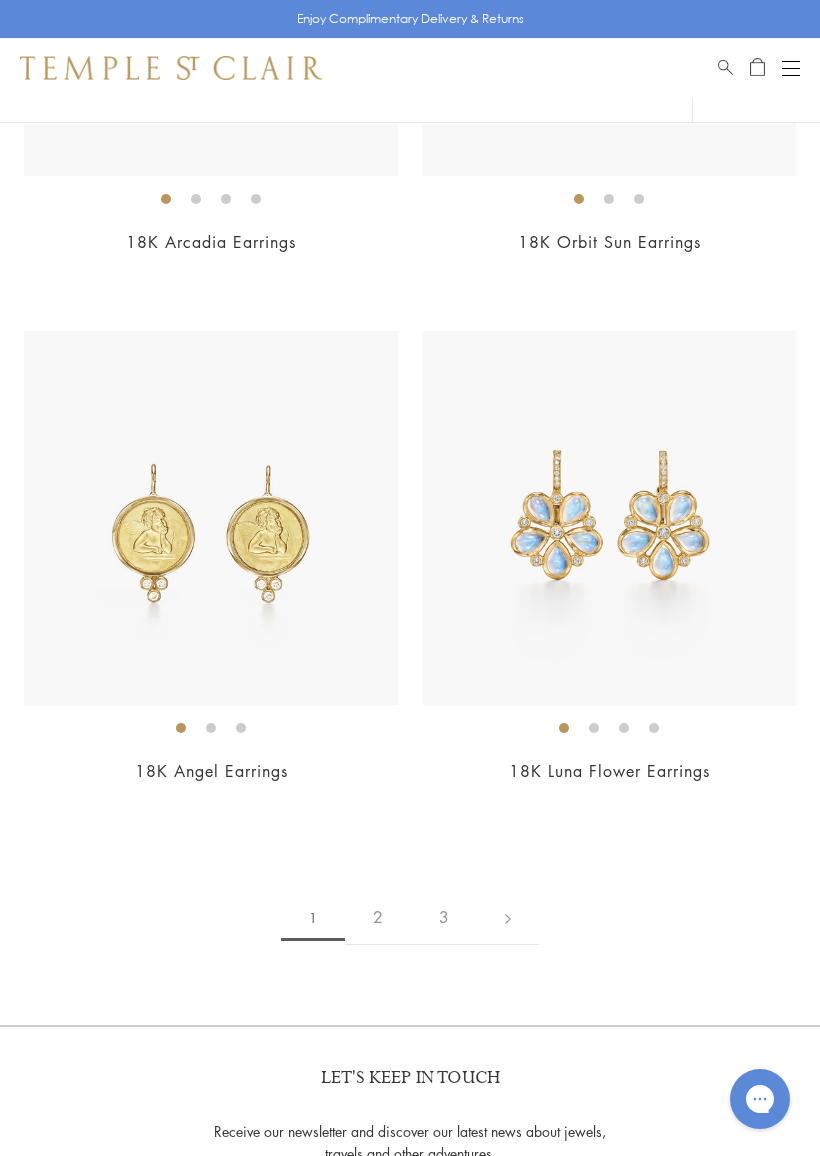 click at bounding box center [508, 917] 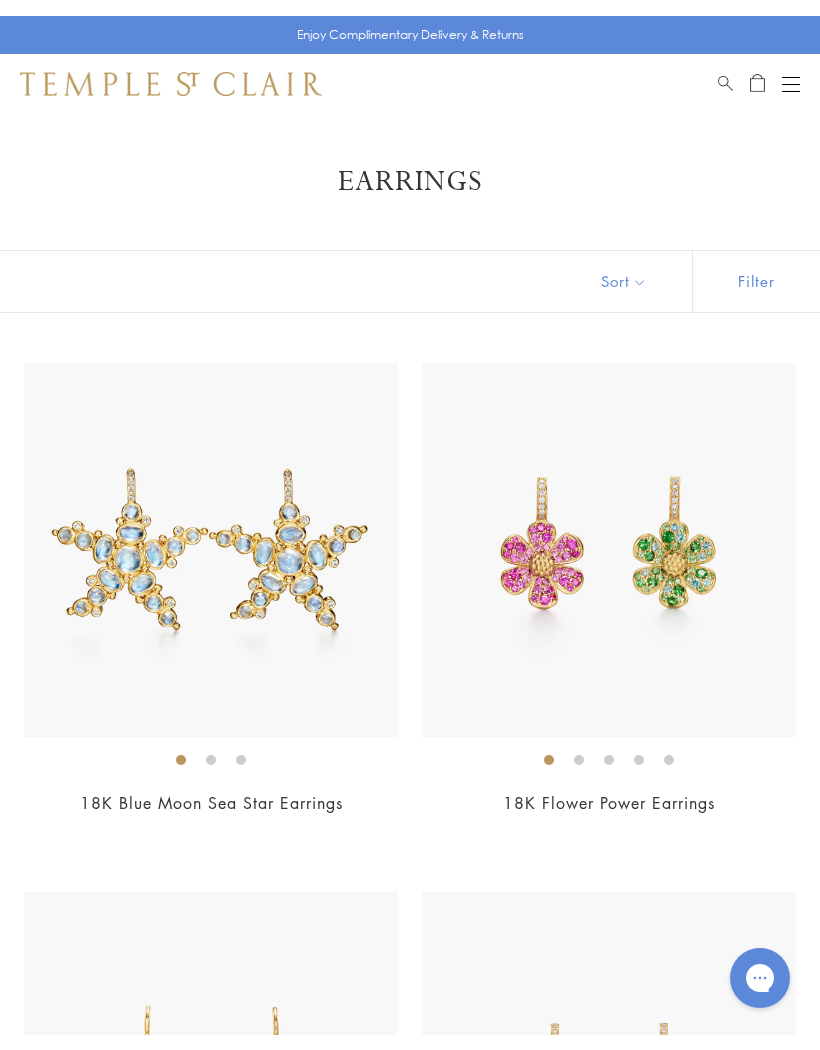 scroll, scrollTop: 0, scrollLeft: 0, axis: both 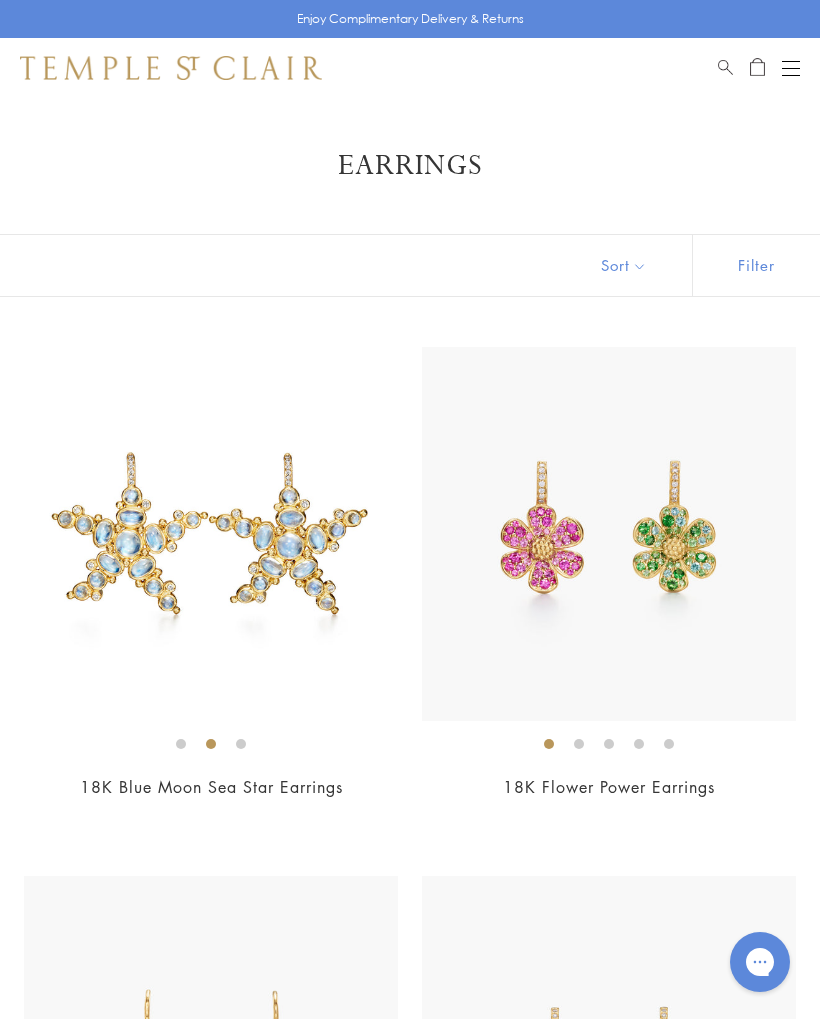click on "Shop Shop
Categories Amulets   Pendants & Charms   Lockets   Chains & Leather Cords   Earrings   Rings   Bracelets & Bangles   Necklaces   Books & Notebooks   View All   Collections Rock Crystal Amulet   Angels   Color Theory   Celestial   Tree of Life   Royal Blue Moonstone   Zodiac   Featured Travel Jewels   New Arrivals   S25 Fiori Collection   Our Exclusive Jewels   Jewels to Personalize   Limited Edition Jewels   Sassini Rings   Temple Classics   Temple St. Clair x Big Life Foundation    Curated for you
Temple Convertible Charm Bracelet Shop Now" at bounding box center (410, 68) 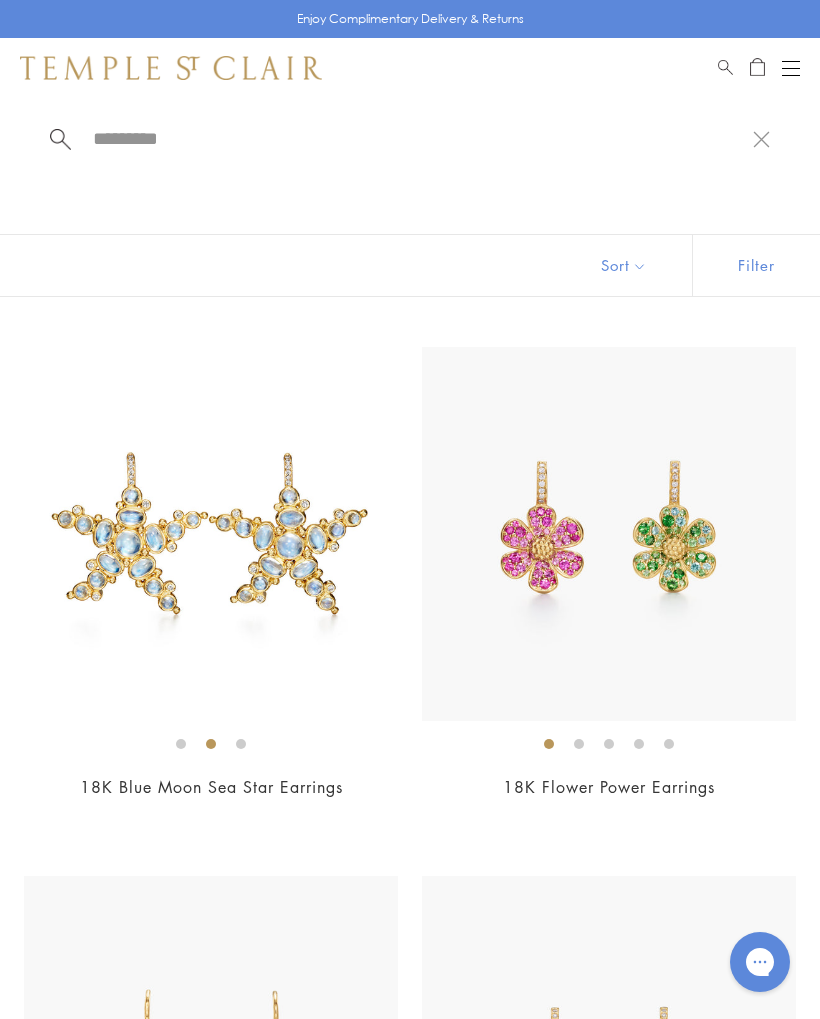 click at bounding box center (422, 138) 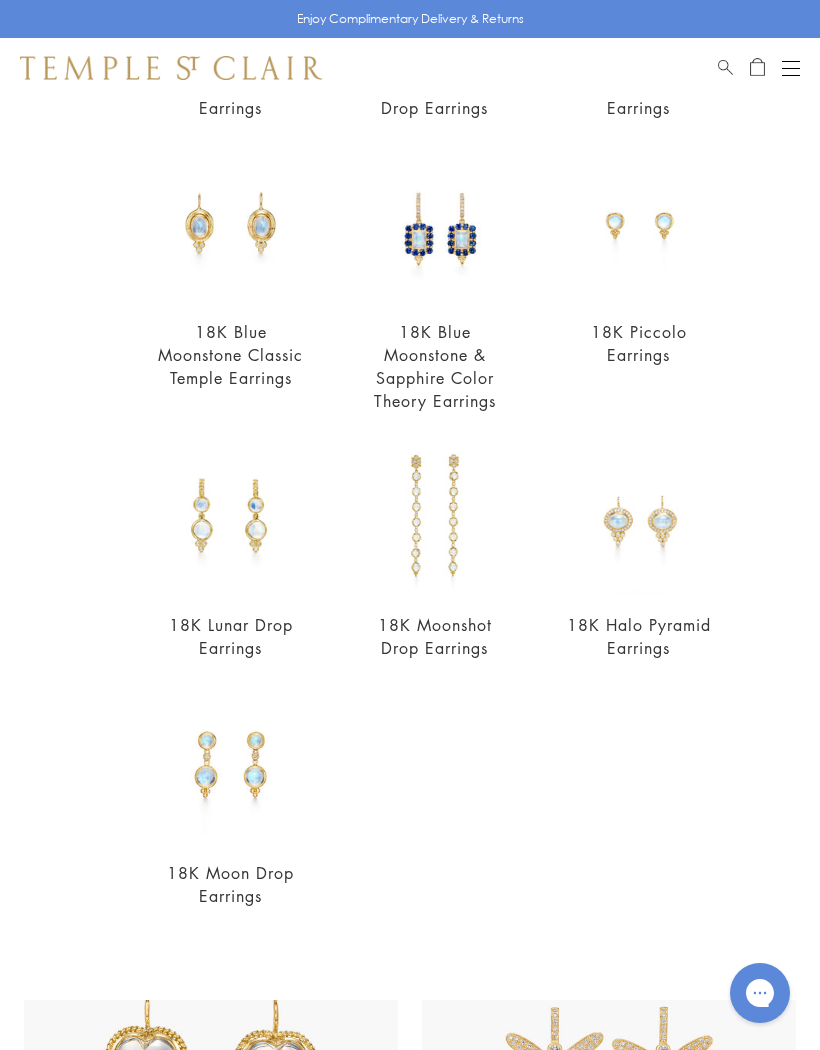 scroll, scrollTop: 416, scrollLeft: 0, axis: vertical 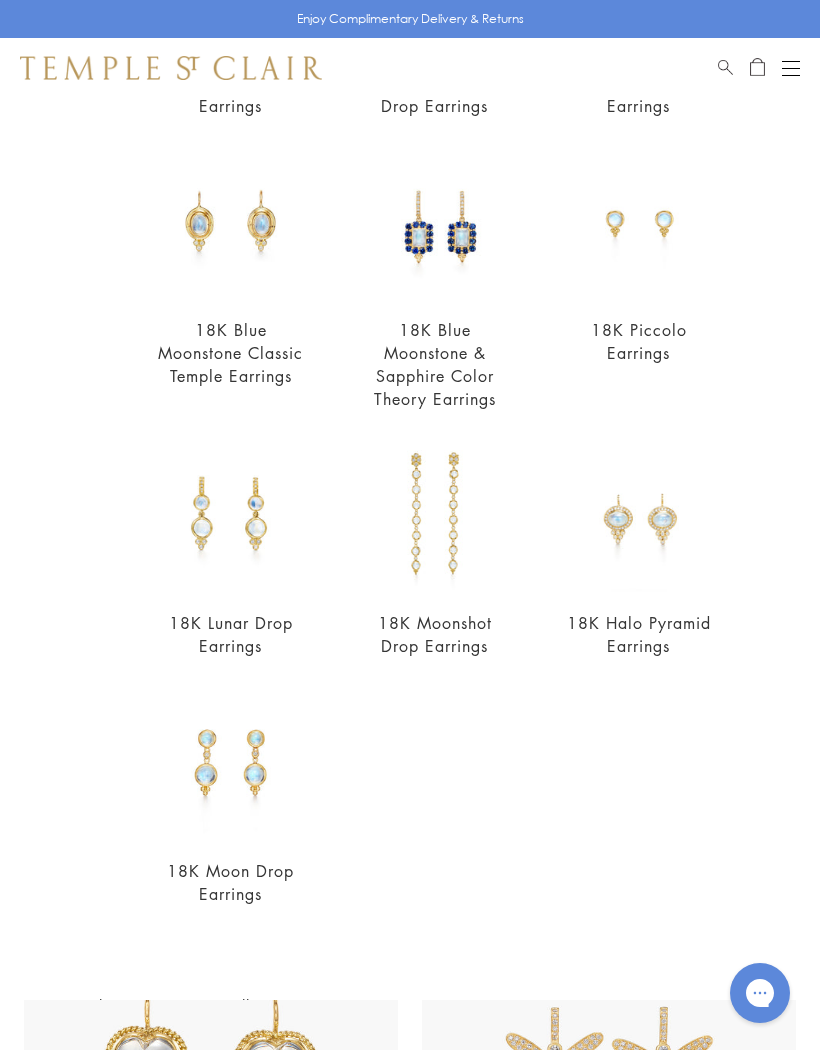 type on "**********" 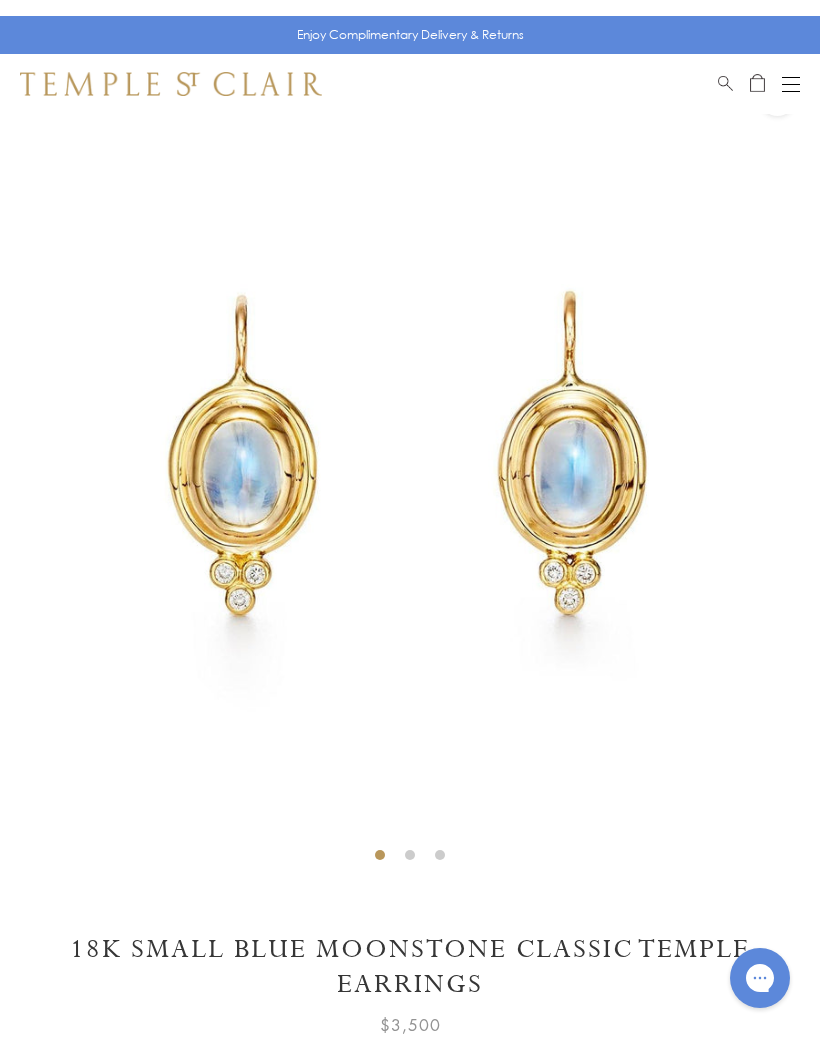 scroll, scrollTop: 0, scrollLeft: 0, axis: both 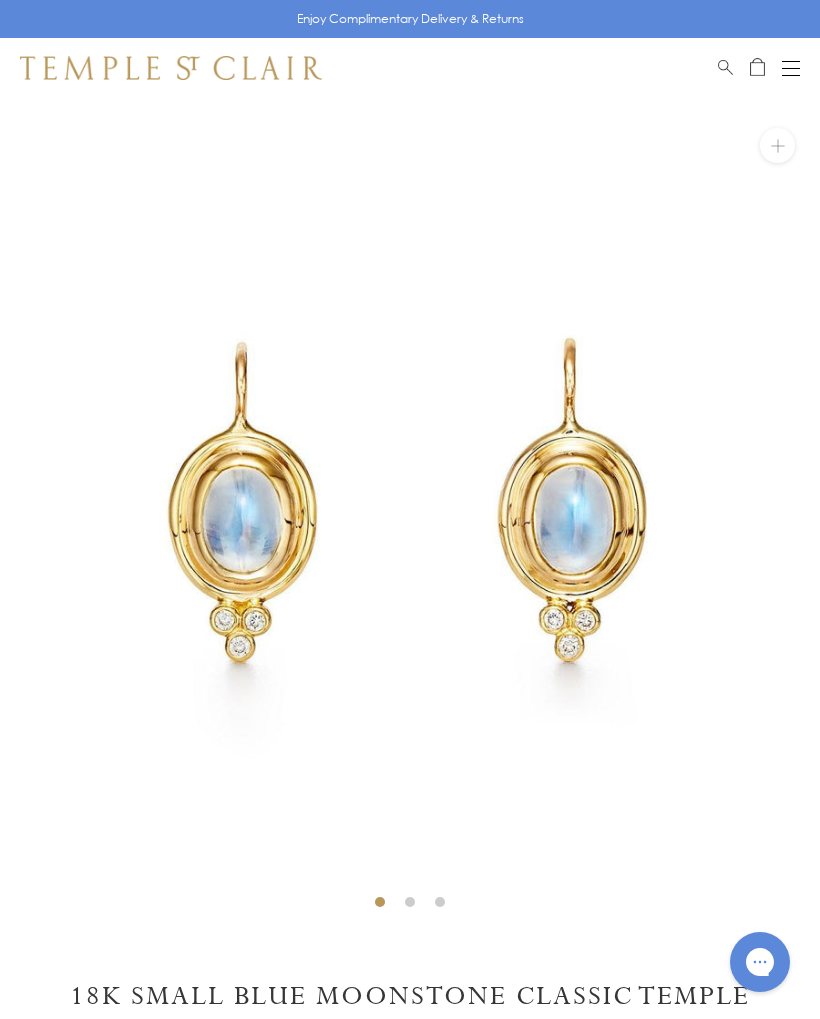click at bounding box center [725, 64] 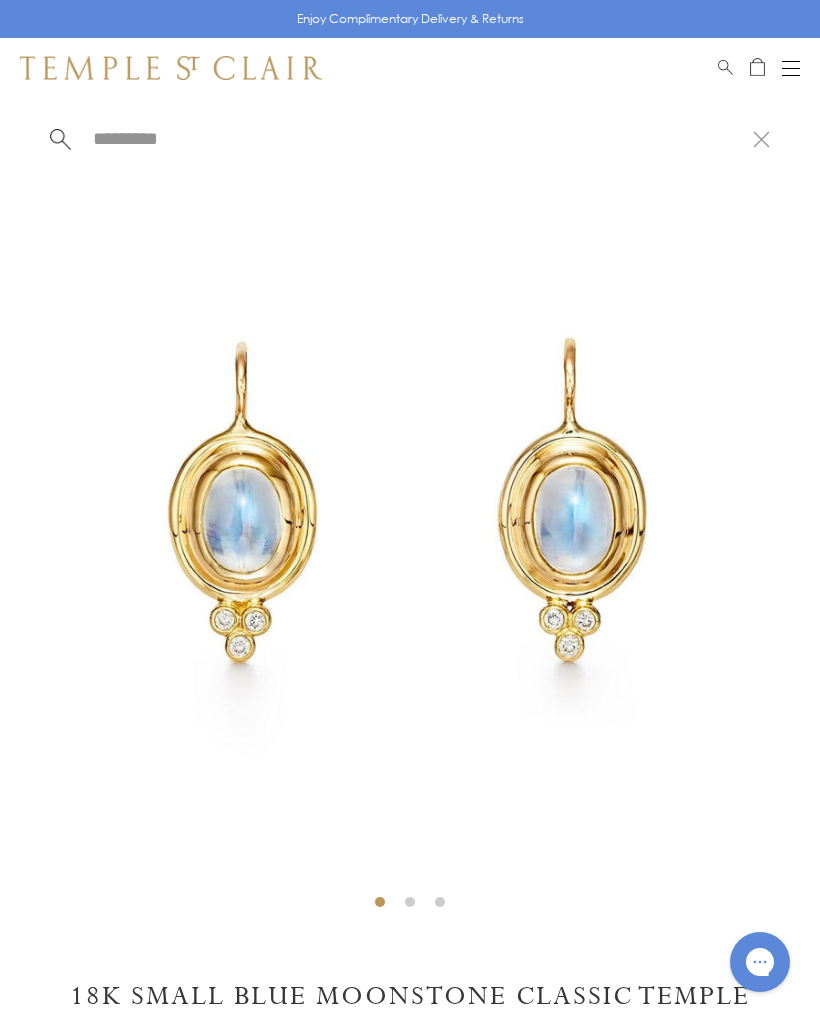 click at bounding box center (422, 138) 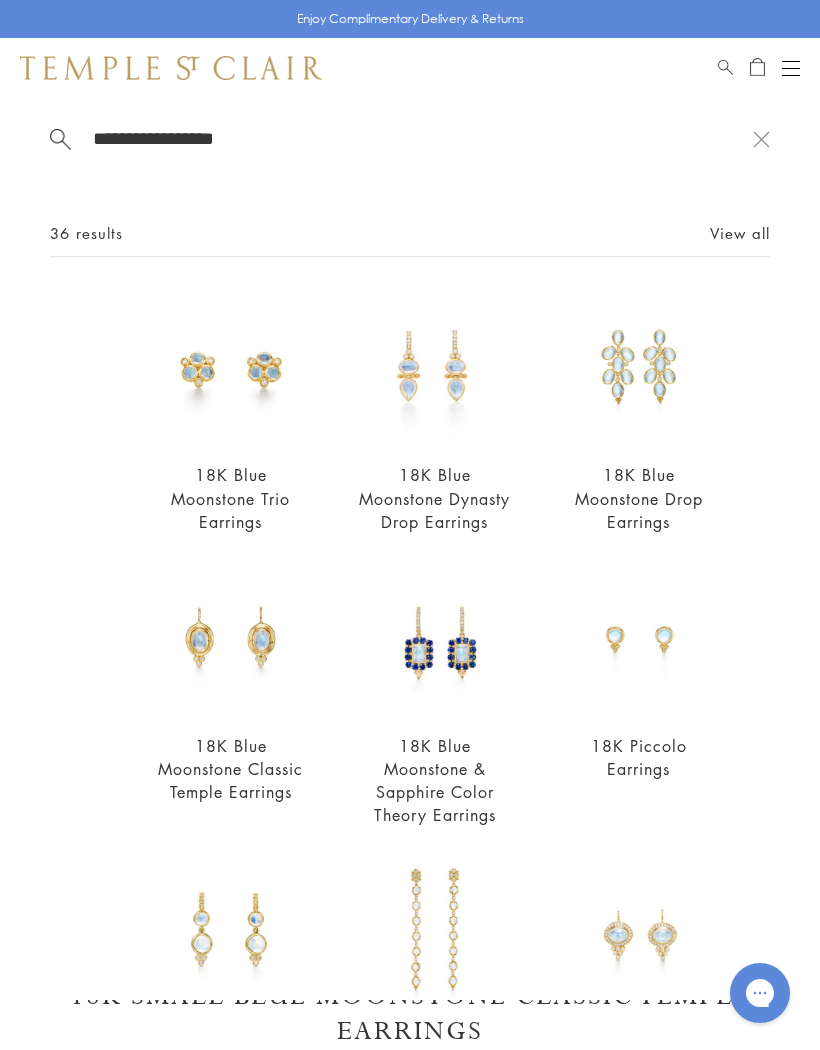type on "**********" 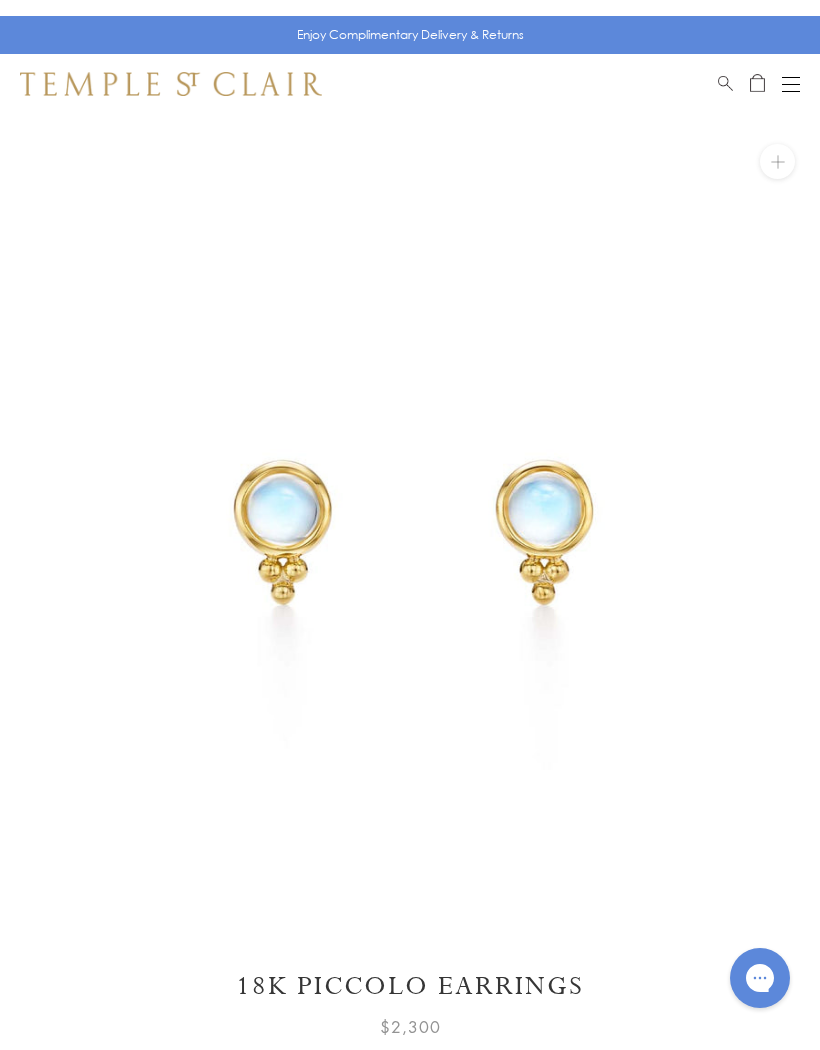 scroll, scrollTop: 0, scrollLeft: 0, axis: both 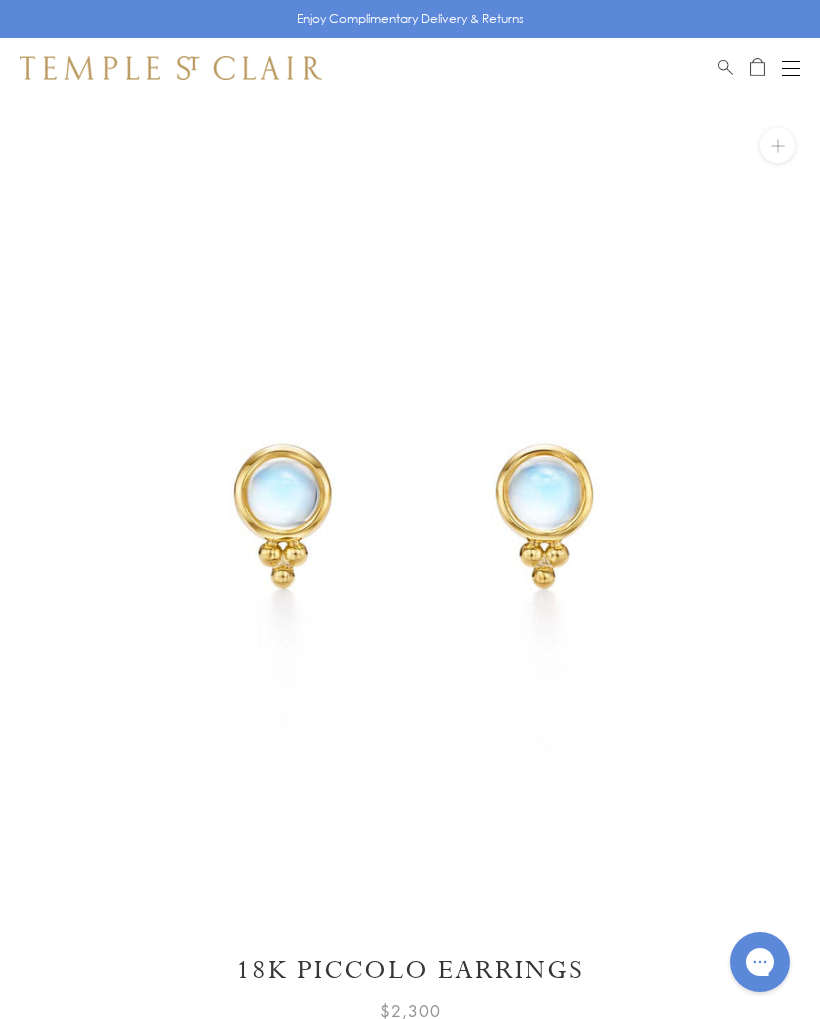 click at bounding box center [791, 68] 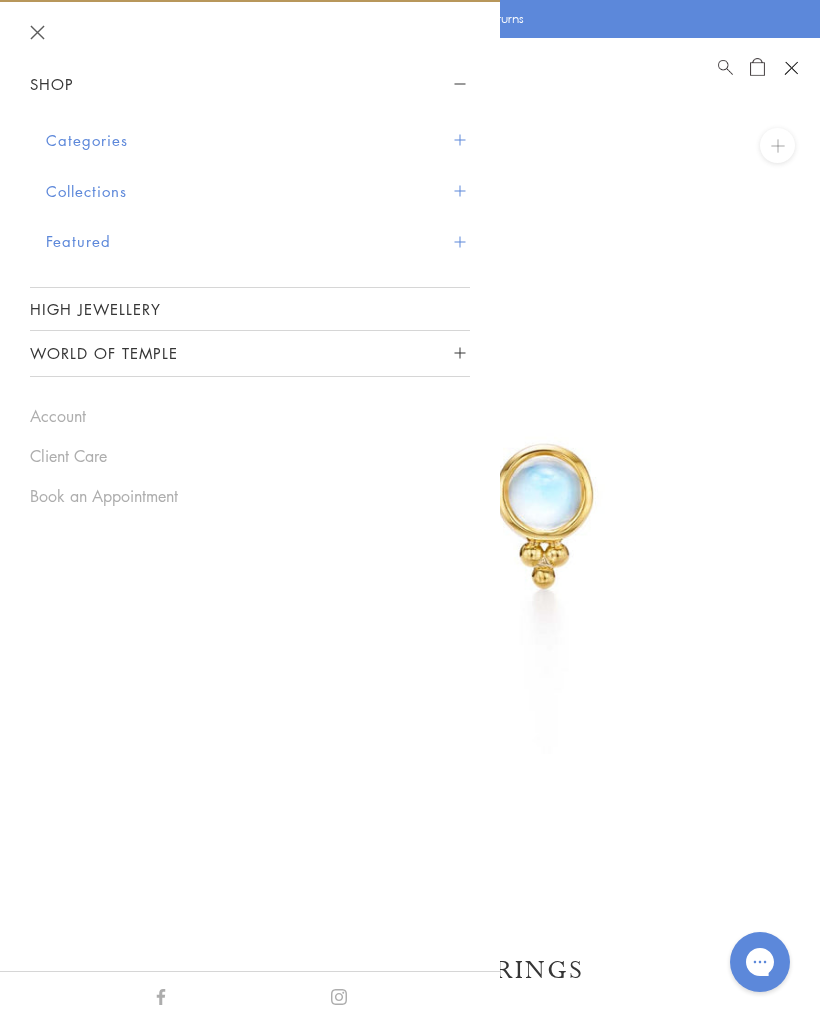 click at bounding box center [725, 68] 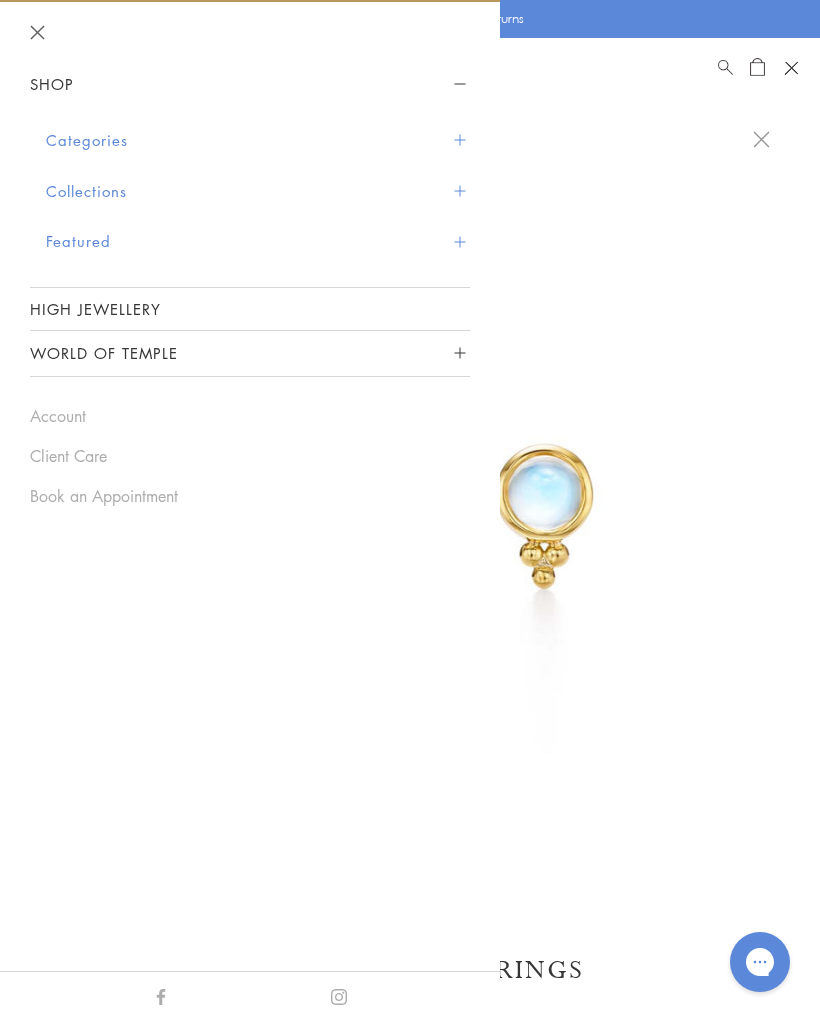 click at bounding box center [725, 68] 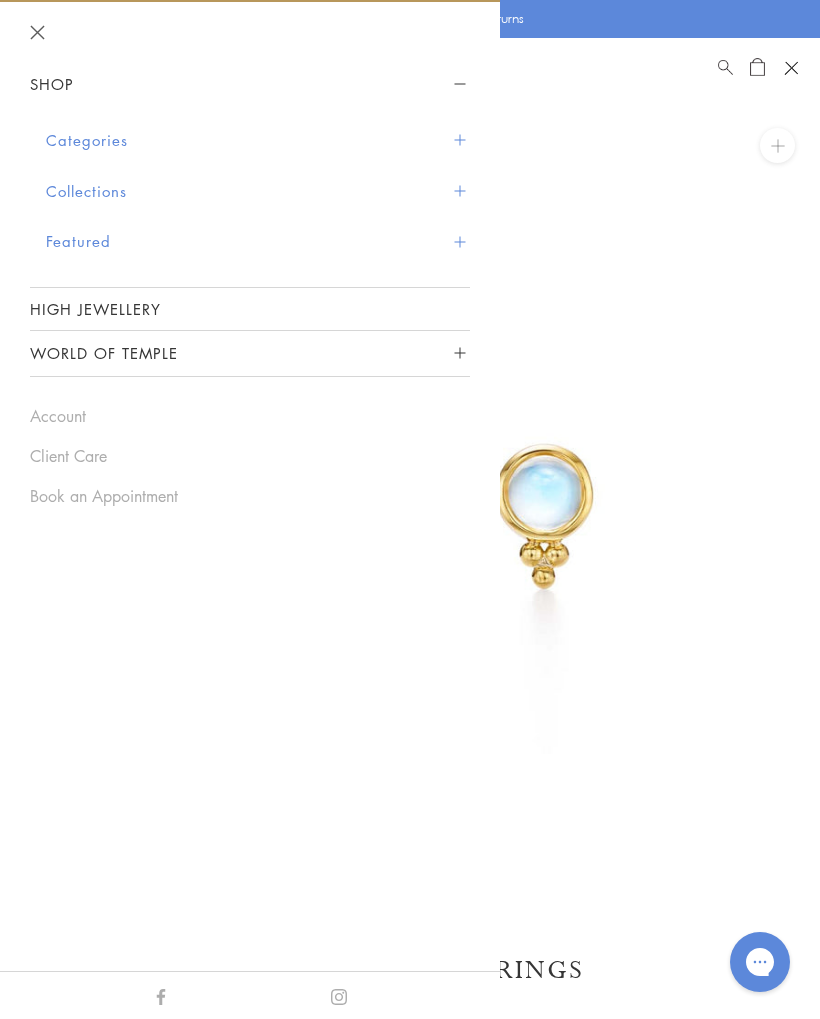 click at bounding box center (725, 64) 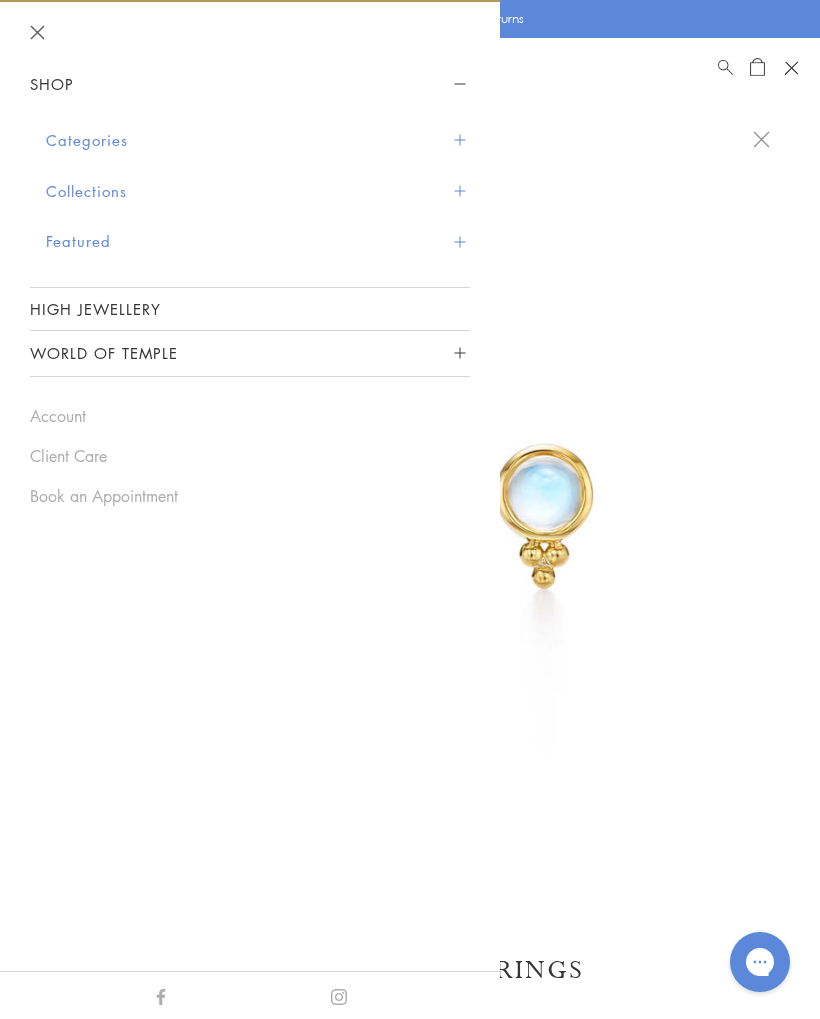click on "Shop Shop
Categories Amulets   Pendants & Charms   Lockets   Chains & Leather Cords   Earrings   Rings   Bracelets & Bangles   Necklaces   Books & Notebooks   View All   Collections Rock Crystal Amulet   Angels   Color Theory   Celestial   Tree of Life   Royal Blue Moonstone   Zodiac   Featured Travel Jewels   New Arrivals   S25 Fiori Collection   Our Exclusive Jewels   Jewels to Personalize   Limited Edition Jewels   Sassini Rings   Temple Classics   Temple St. Clair x Big Life Foundation    Curated for you
Temple Convertible Charm Bracelet Shop Now" at bounding box center (410, 68) 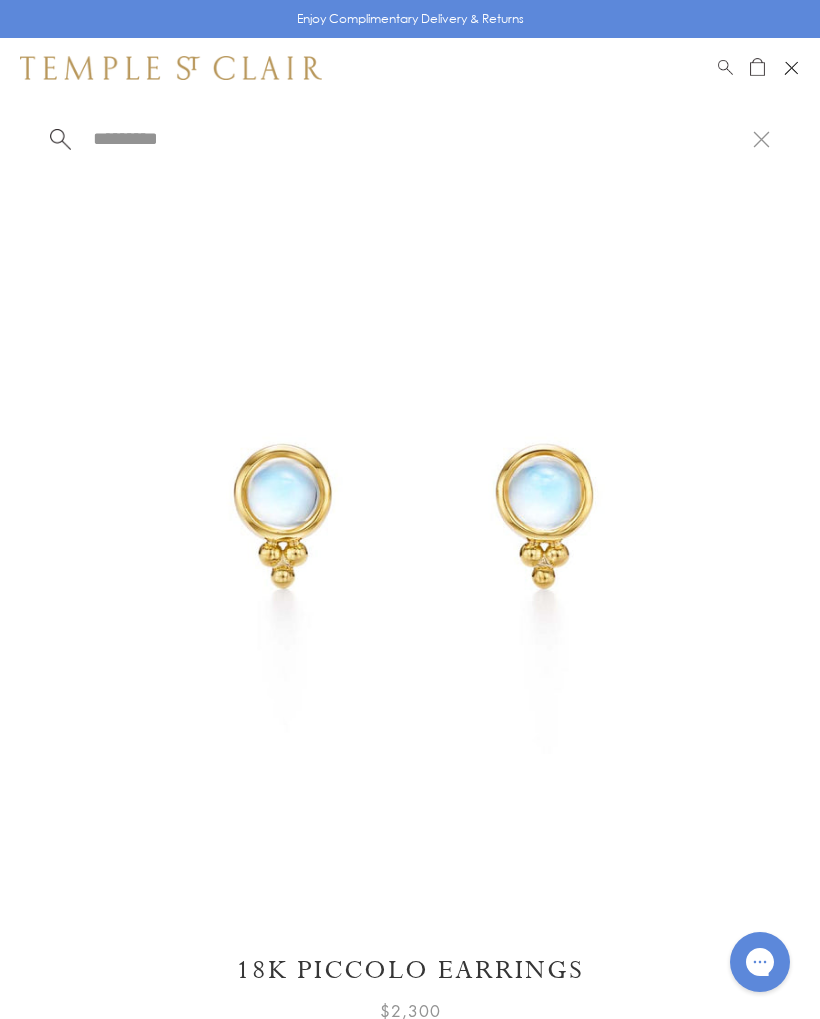 click at bounding box center (422, 138) 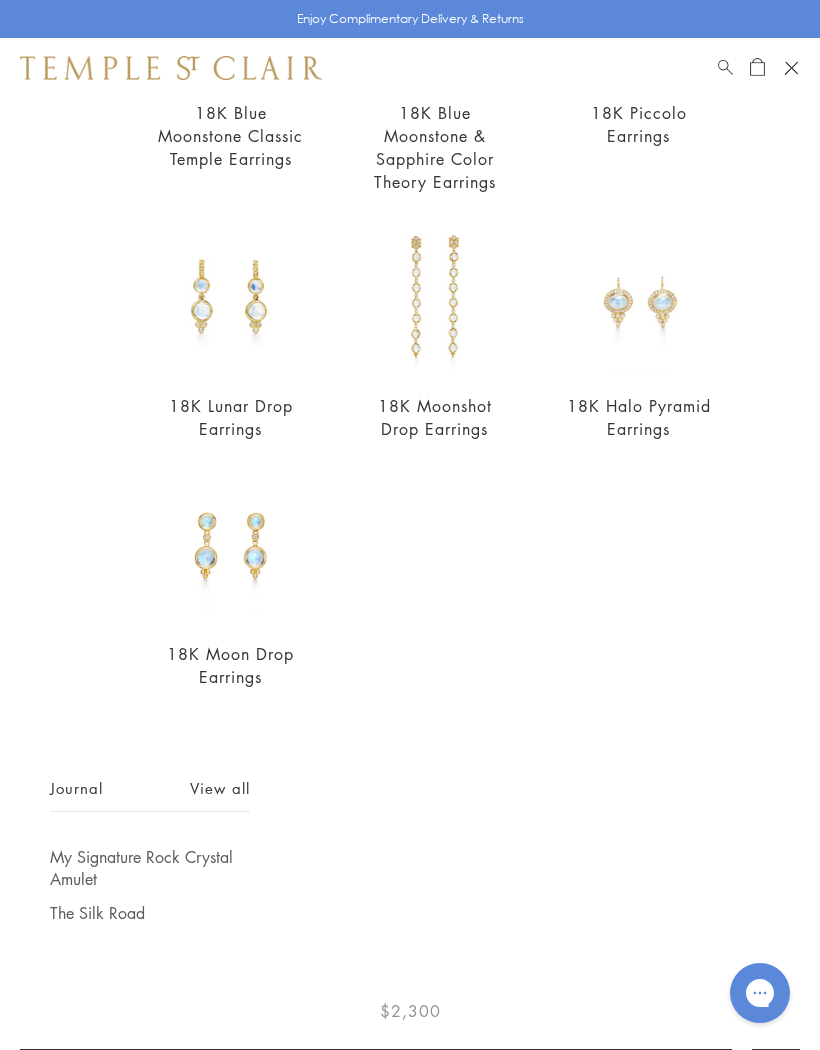 scroll, scrollTop: 638, scrollLeft: 0, axis: vertical 